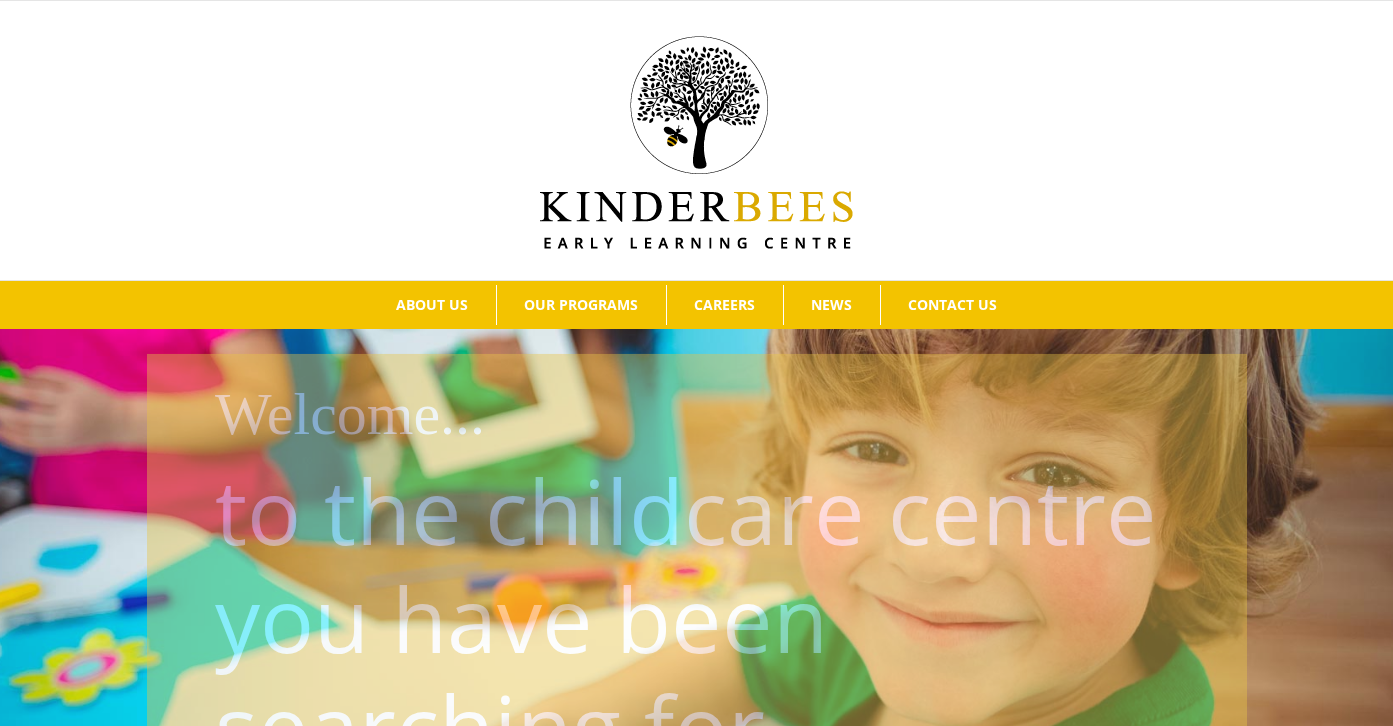 scroll, scrollTop: 0, scrollLeft: 0, axis: both 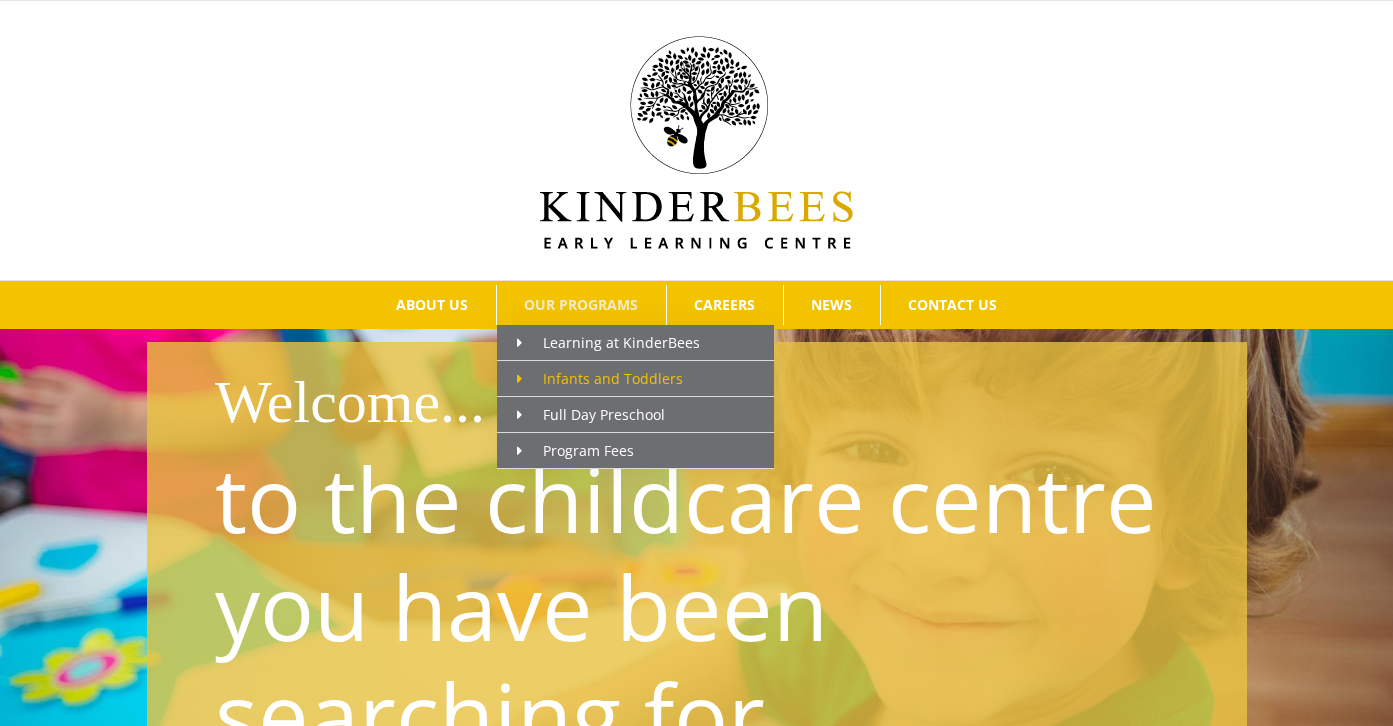 click on "Infants and Toddlers" at bounding box center [600, 378] 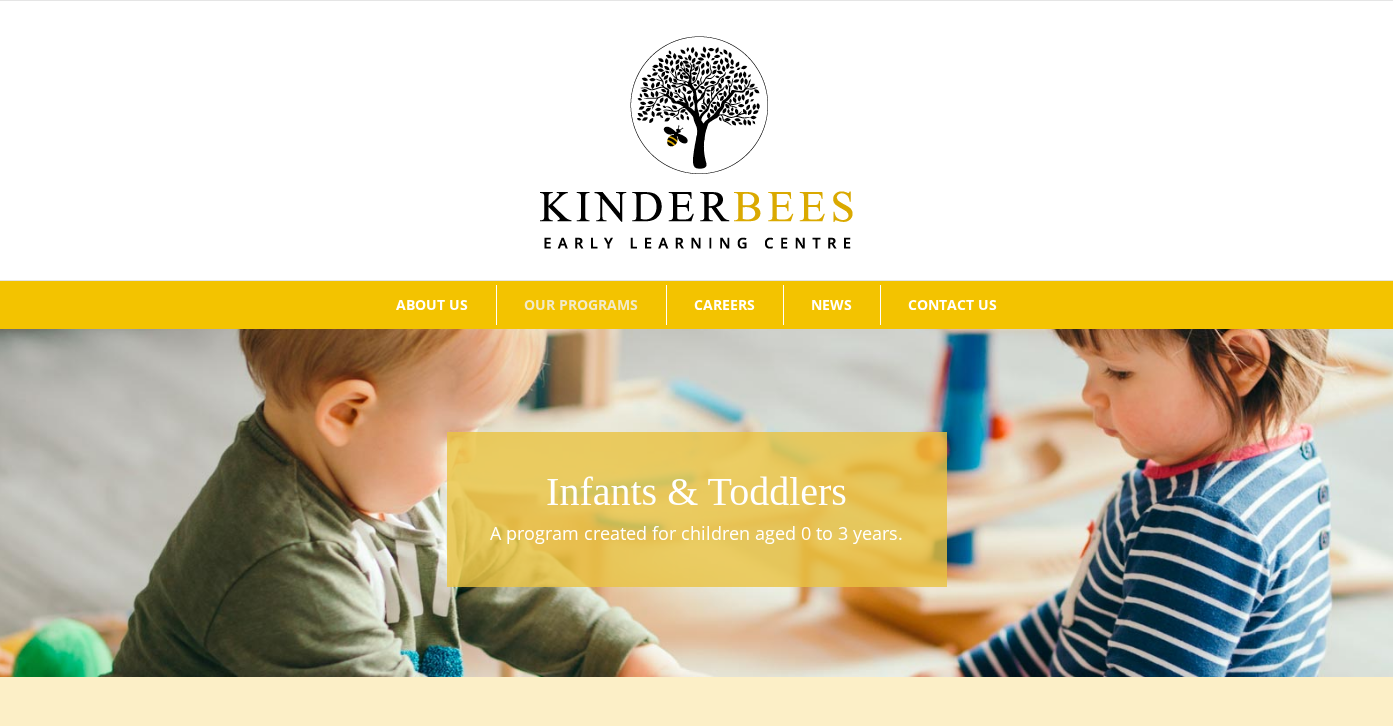 scroll, scrollTop: 0, scrollLeft: 0, axis: both 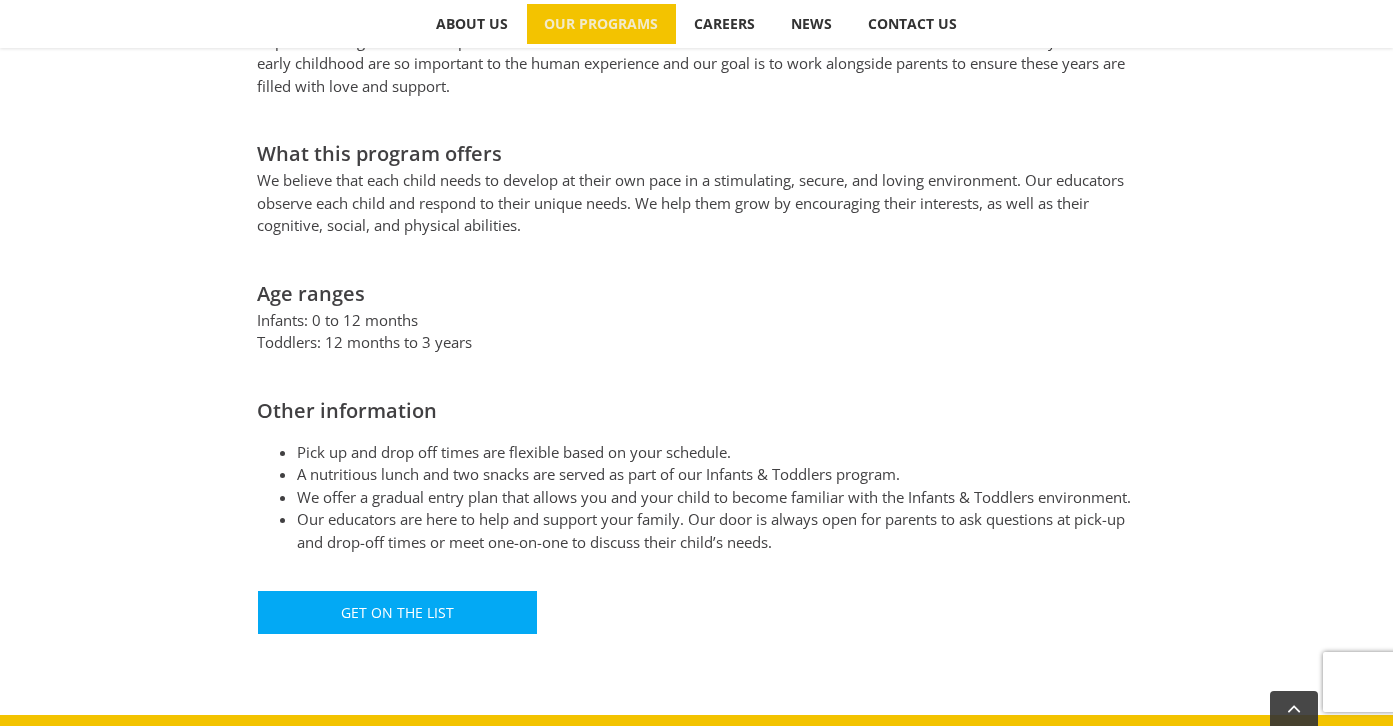 click on "A nutritious lunch and two snacks are served as part of our Infants & Toddlers program." at bounding box center [717, 474] 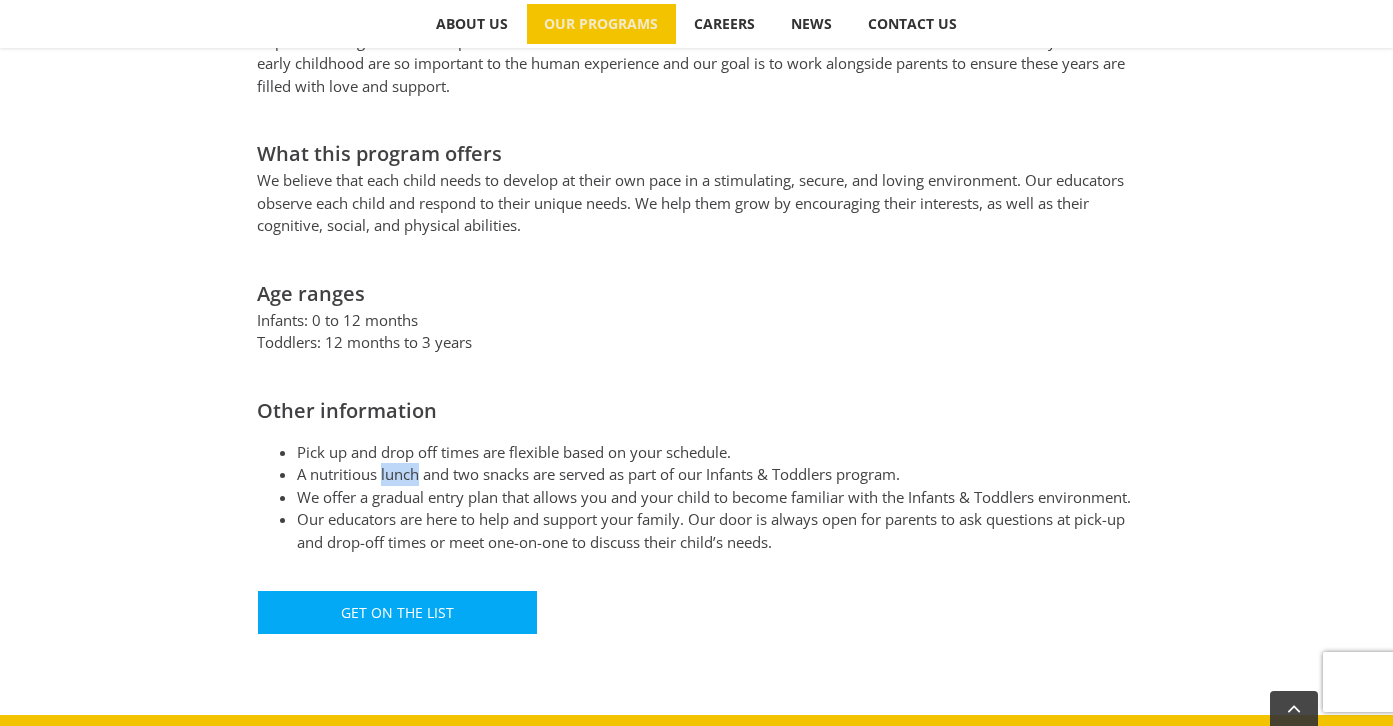 click on "A nutritious lunch and two snacks are served as part of our Infants & Toddlers program." at bounding box center [717, 474] 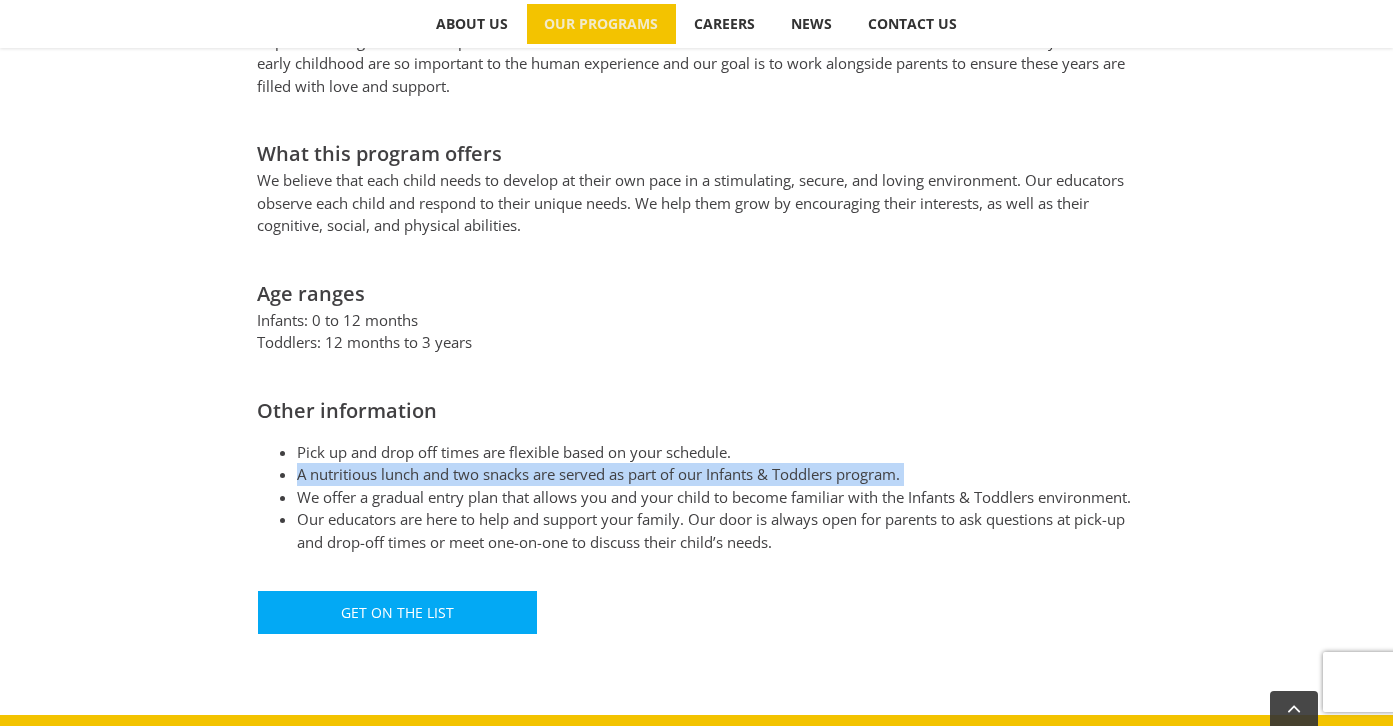 click on "We offer a gradual entry plan that allows you and your child to become familiar with the Infants & Toddlers environment." at bounding box center [717, 497] 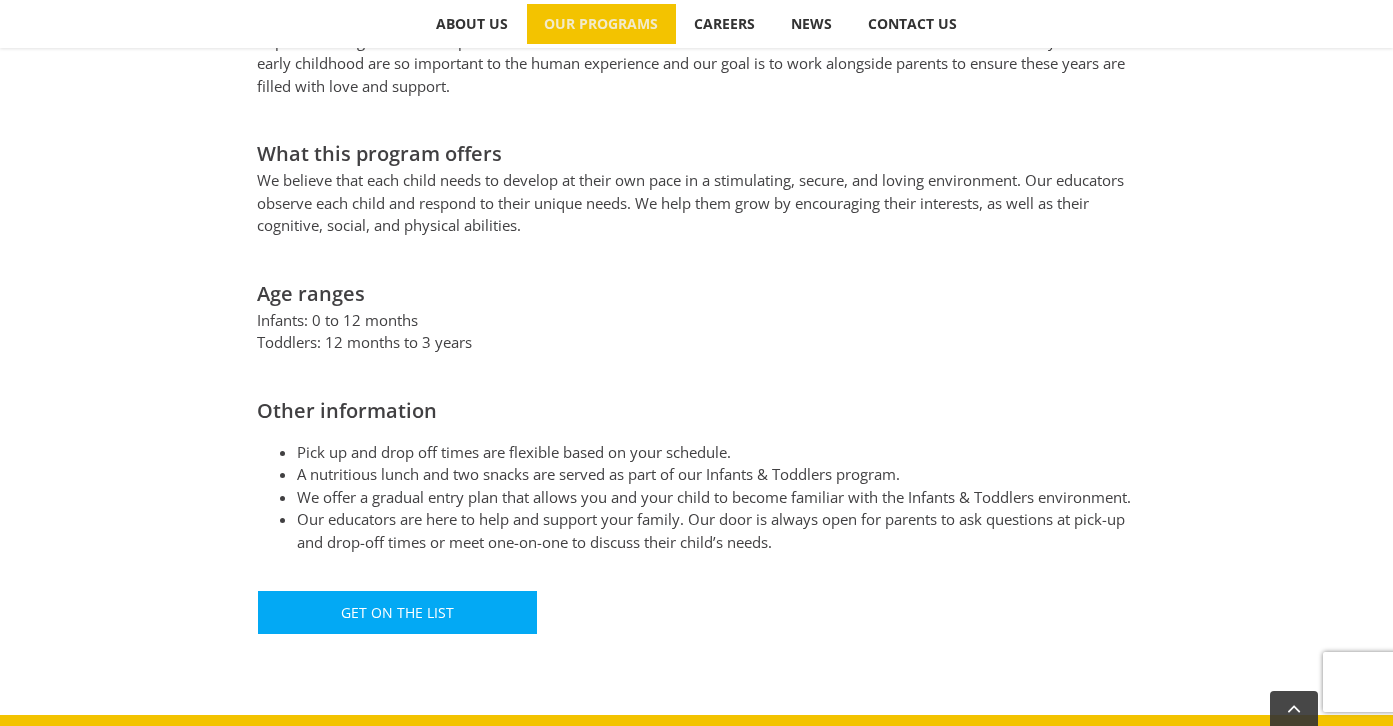 click on "We offer a gradual entry plan that allows you and your child to become familiar with the Infants & Toddlers environment." at bounding box center (717, 497) 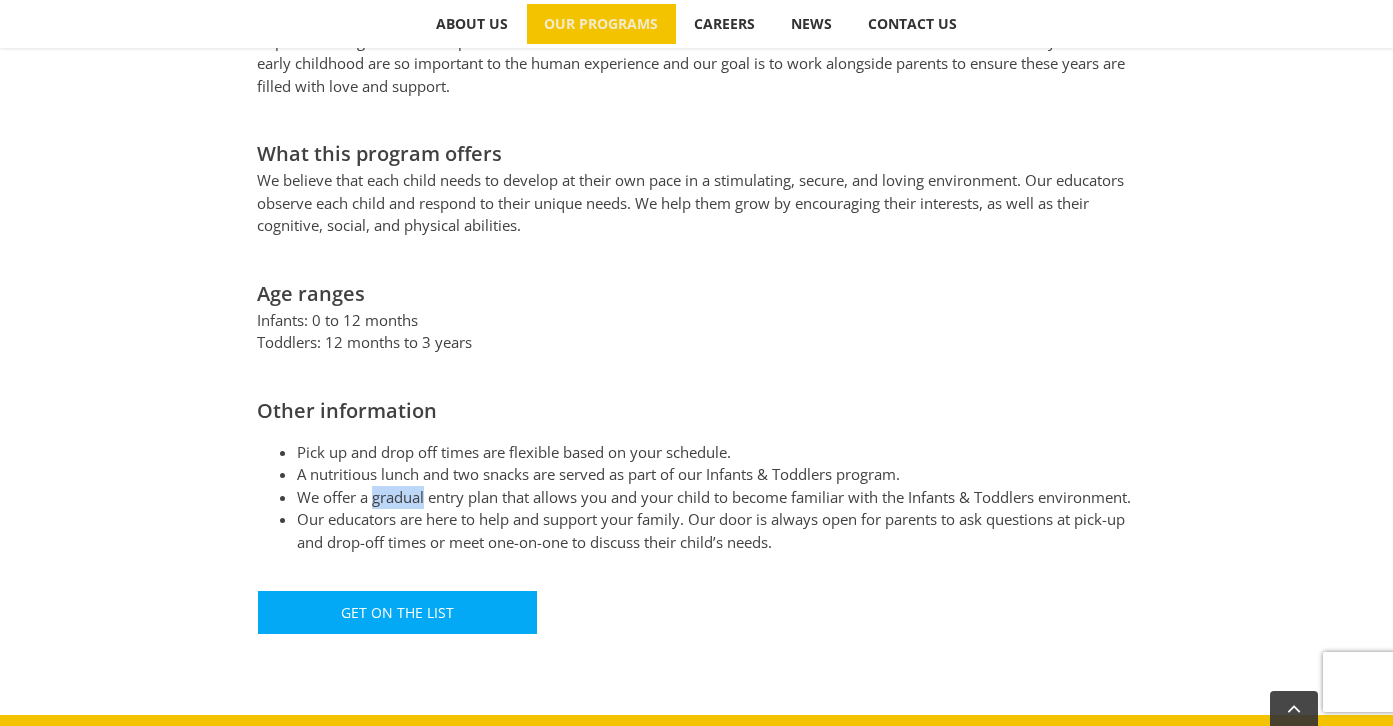 click on "We offer a gradual entry plan that allows you and your child to become familiar with the Infants & Toddlers environment." at bounding box center [717, 497] 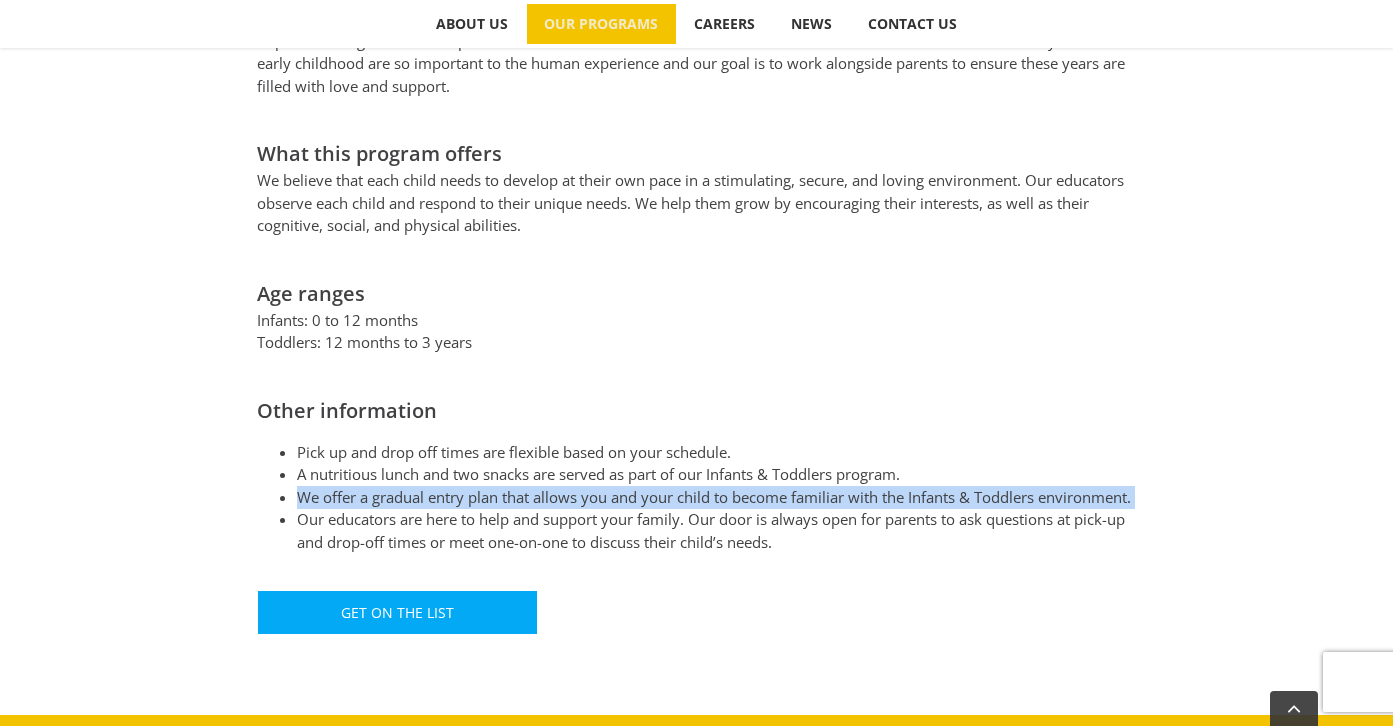 click on "Our educators are here to help and support your family. Our door is always open for parents to ask questions at pick-up and drop-off times or meet one-on-one to discuss their child’s needs." at bounding box center [717, 530] 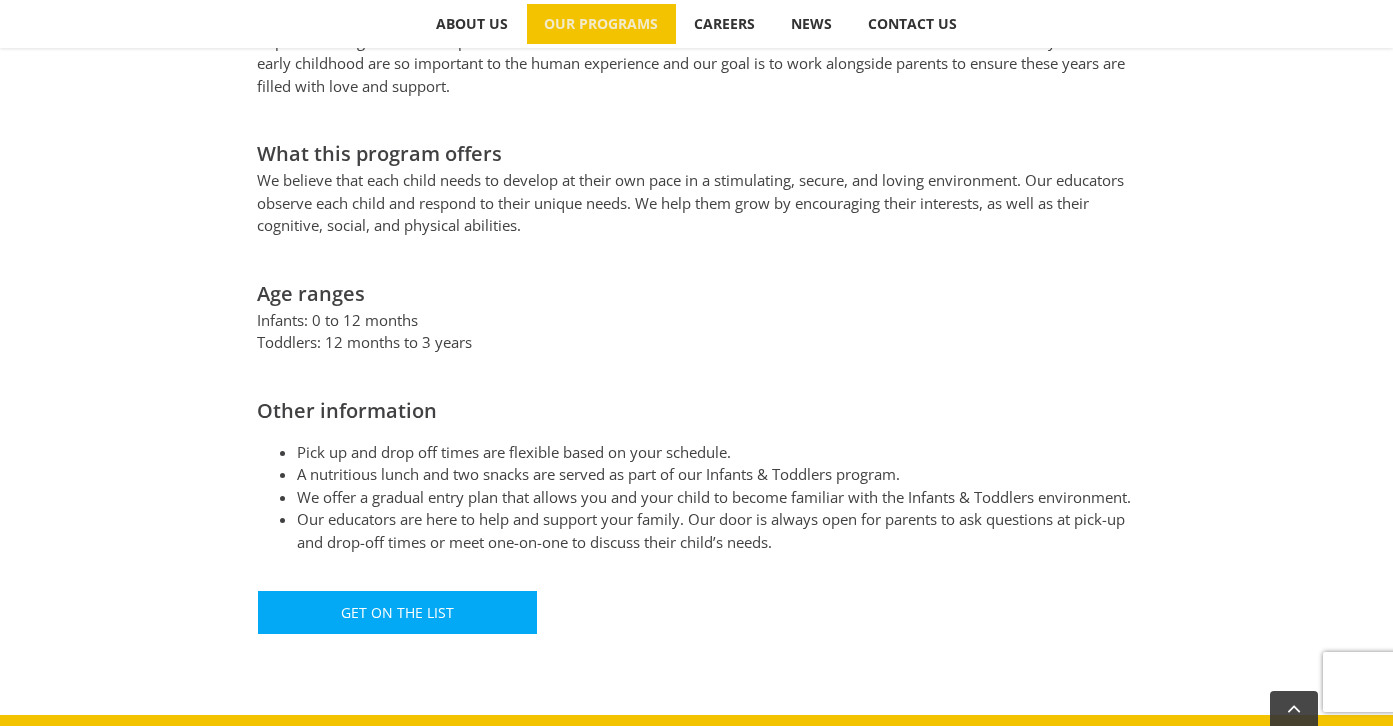 click on "Our educators are here to help and support your family. Our door is always open for parents to ask questions at pick-up and drop-off times or meet one-on-one to discuss their child’s needs." at bounding box center [717, 530] 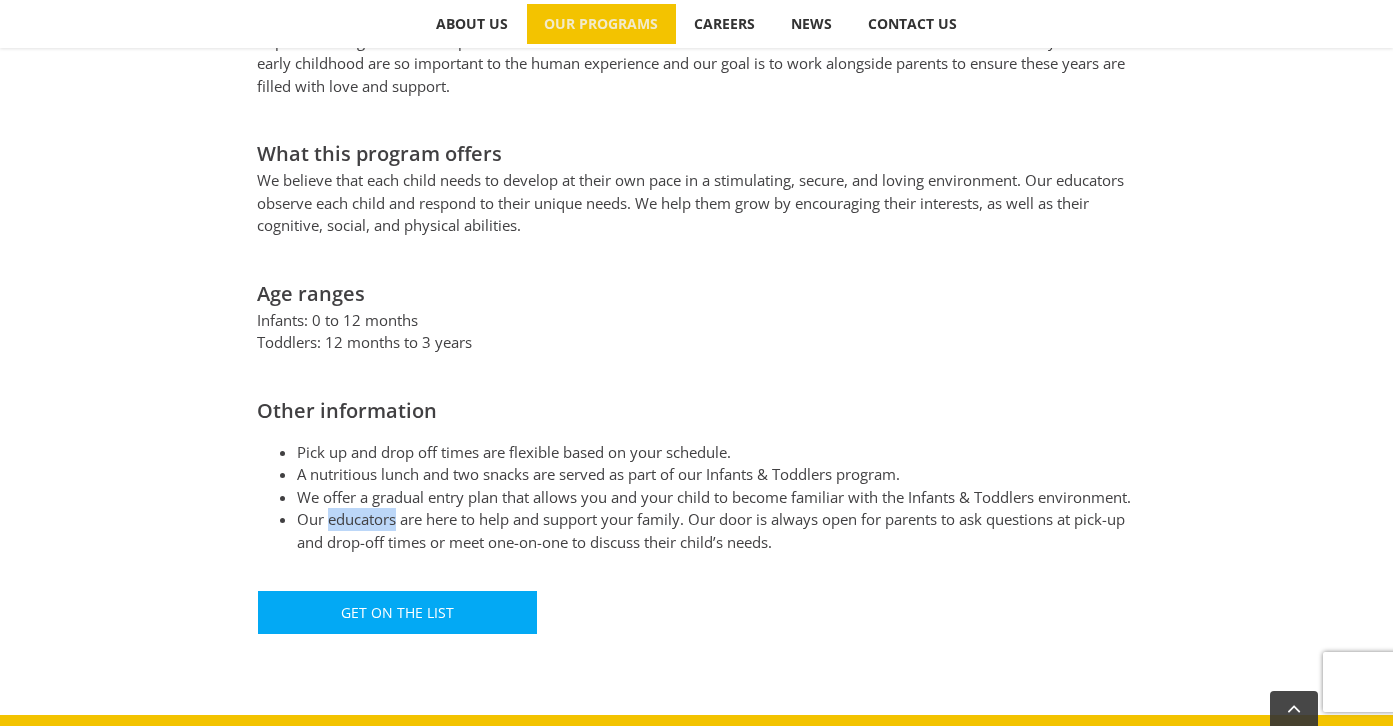click on "Our educators are here to help and support your family. Our door is always open for parents to ask questions at pick-up and drop-off times or meet one-on-one to discuss their child’s needs." at bounding box center (717, 530) 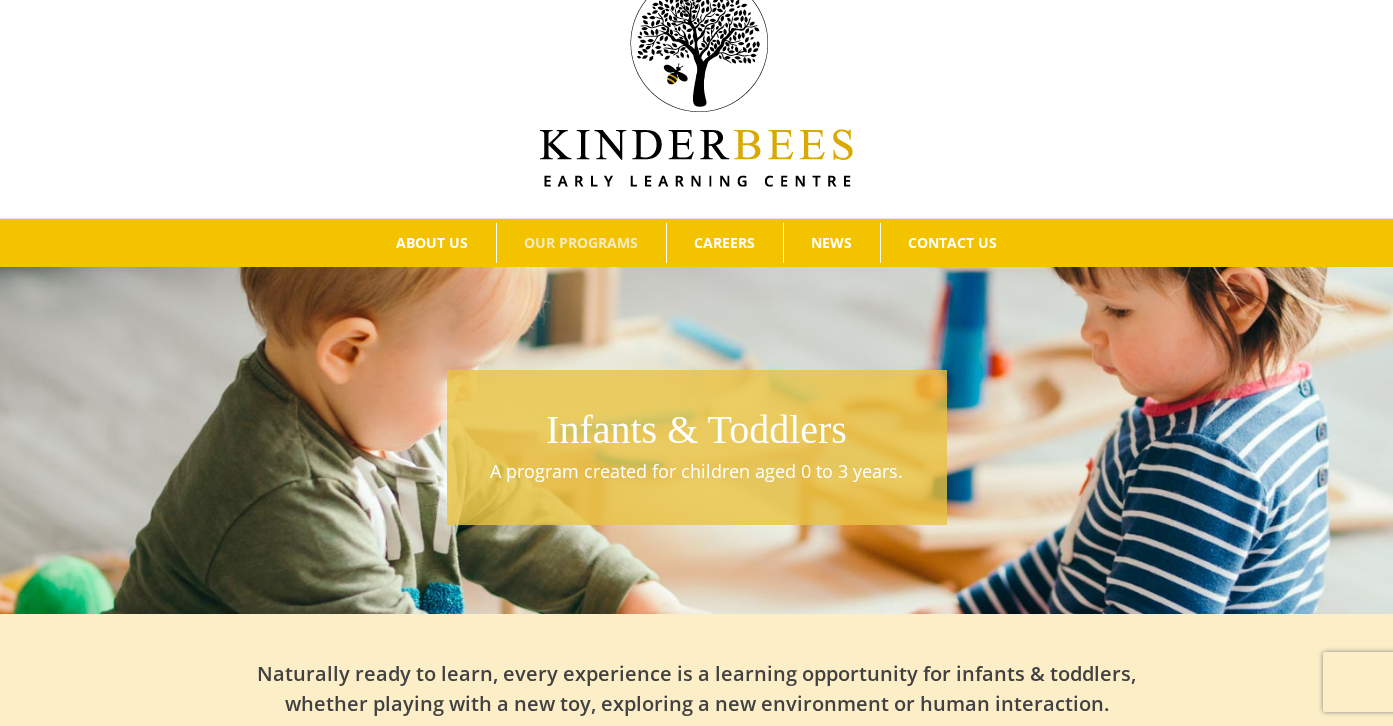 scroll, scrollTop: 32, scrollLeft: 0, axis: vertical 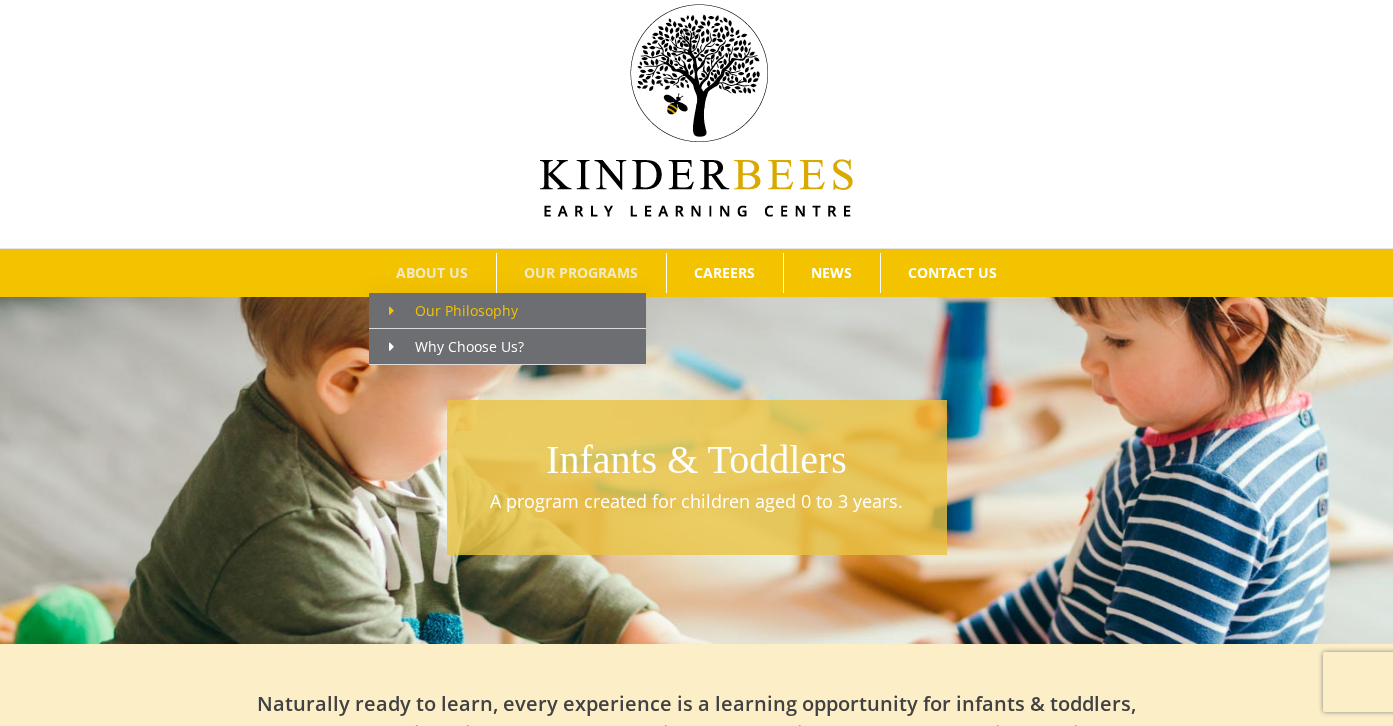 click on "Our Philosophy" at bounding box center (453, 310) 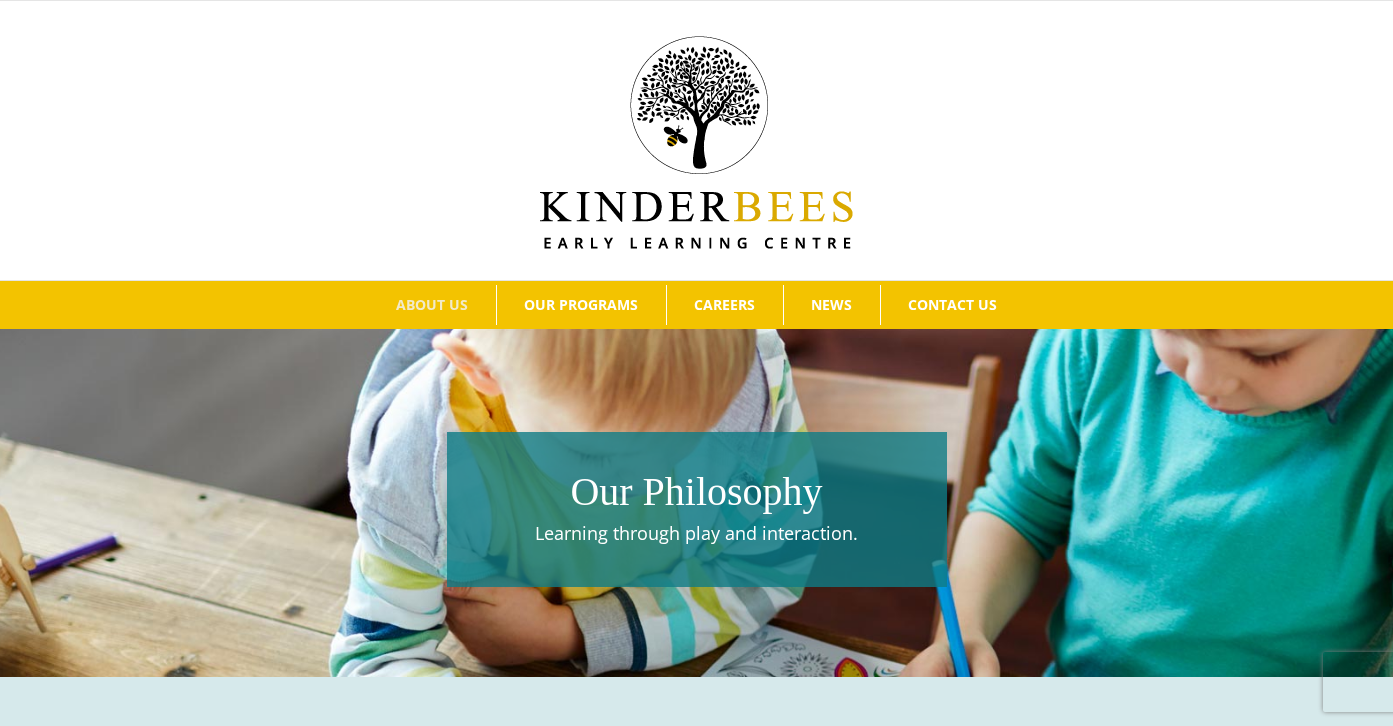 scroll, scrollTop: 0, scrollLeft: 0, axis: both 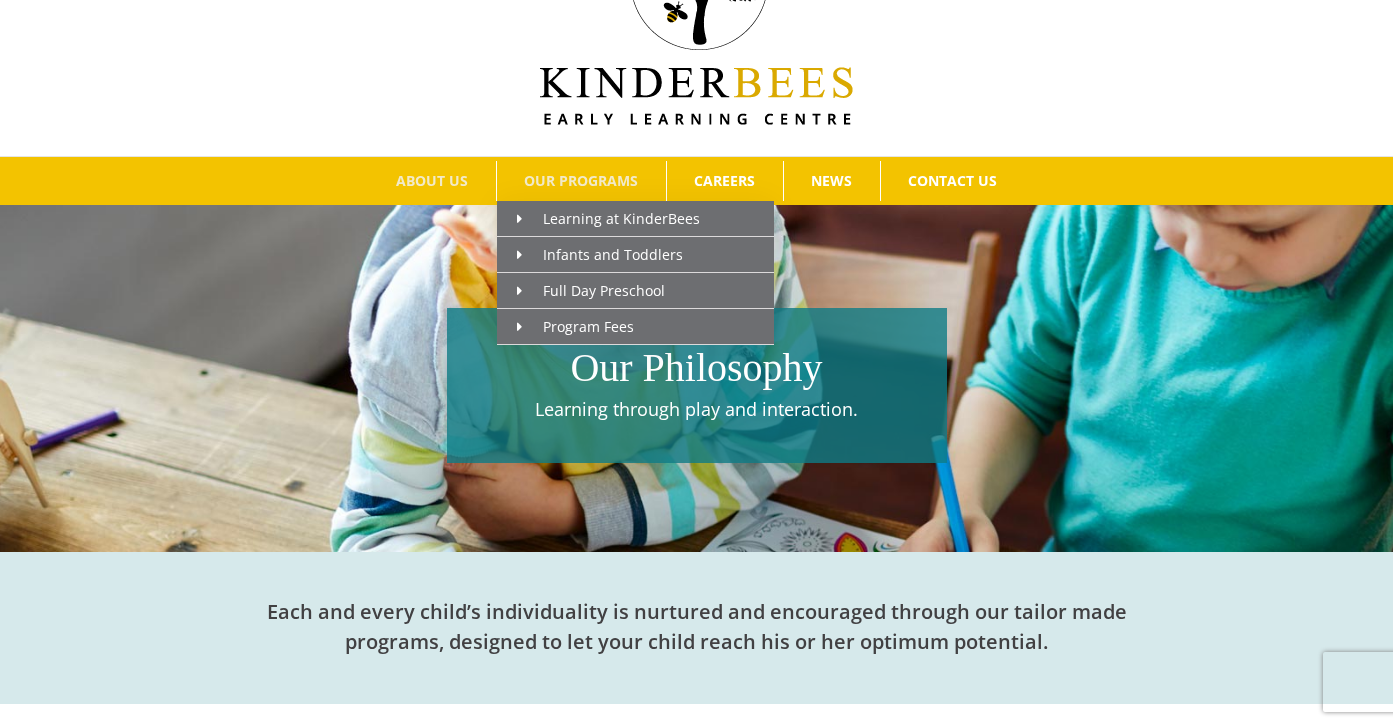 click on "OUR PROGRAMS" at bounding box center (581, 181) 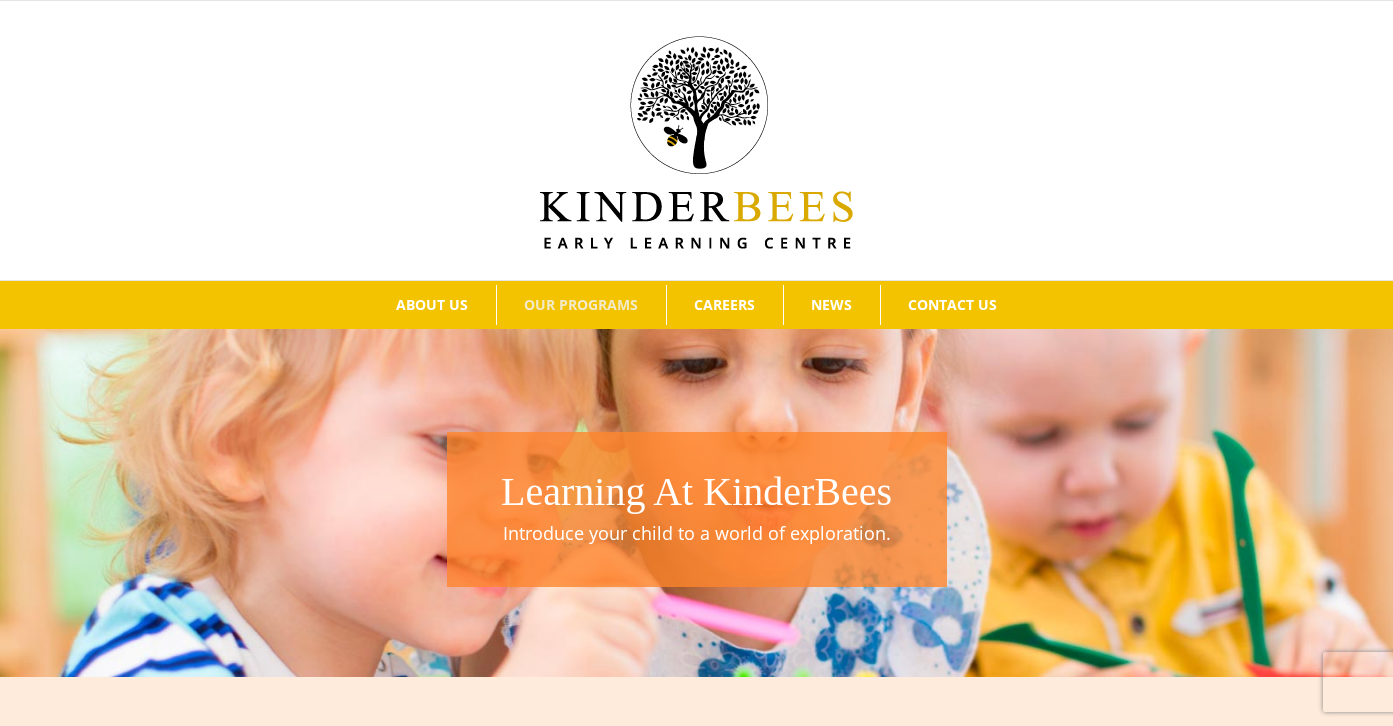 scroll, scrollTop: 0, scrollLeft: 0, axis: both 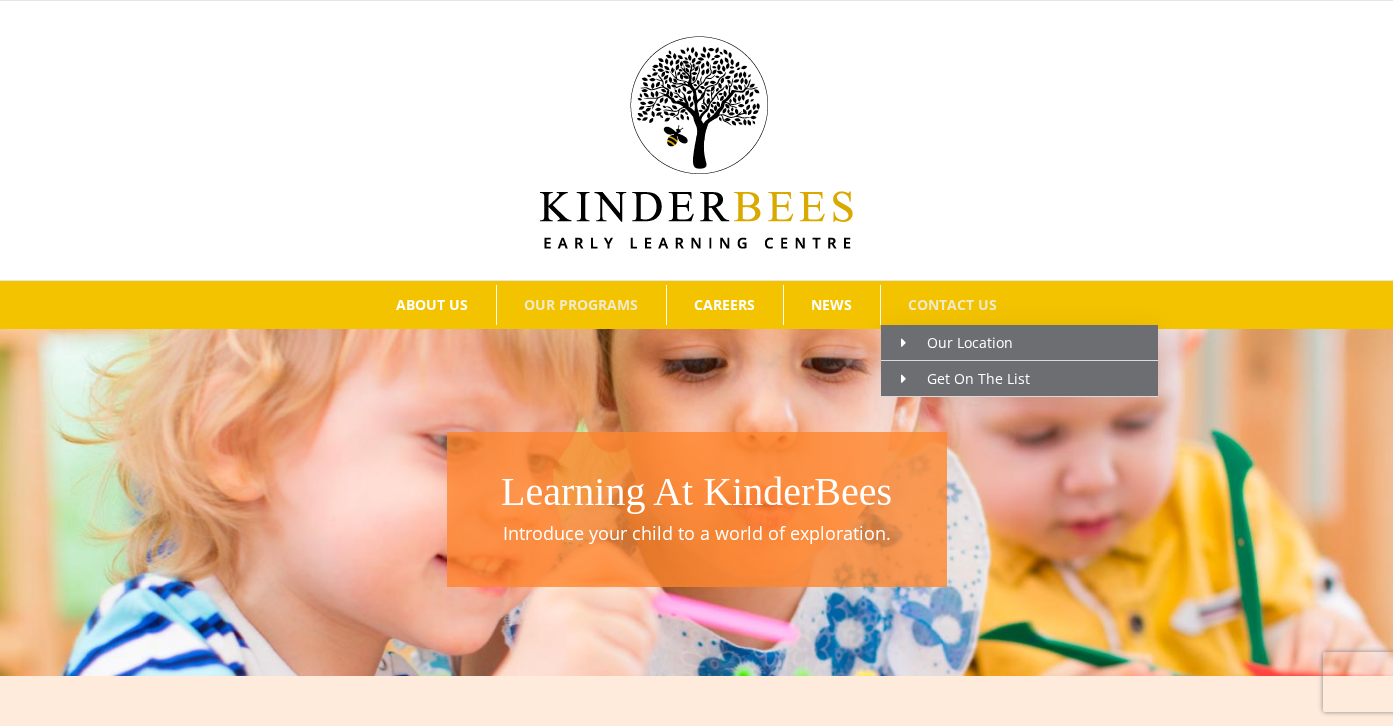 click on "CONTACT US" at bounding box center [952, 305] 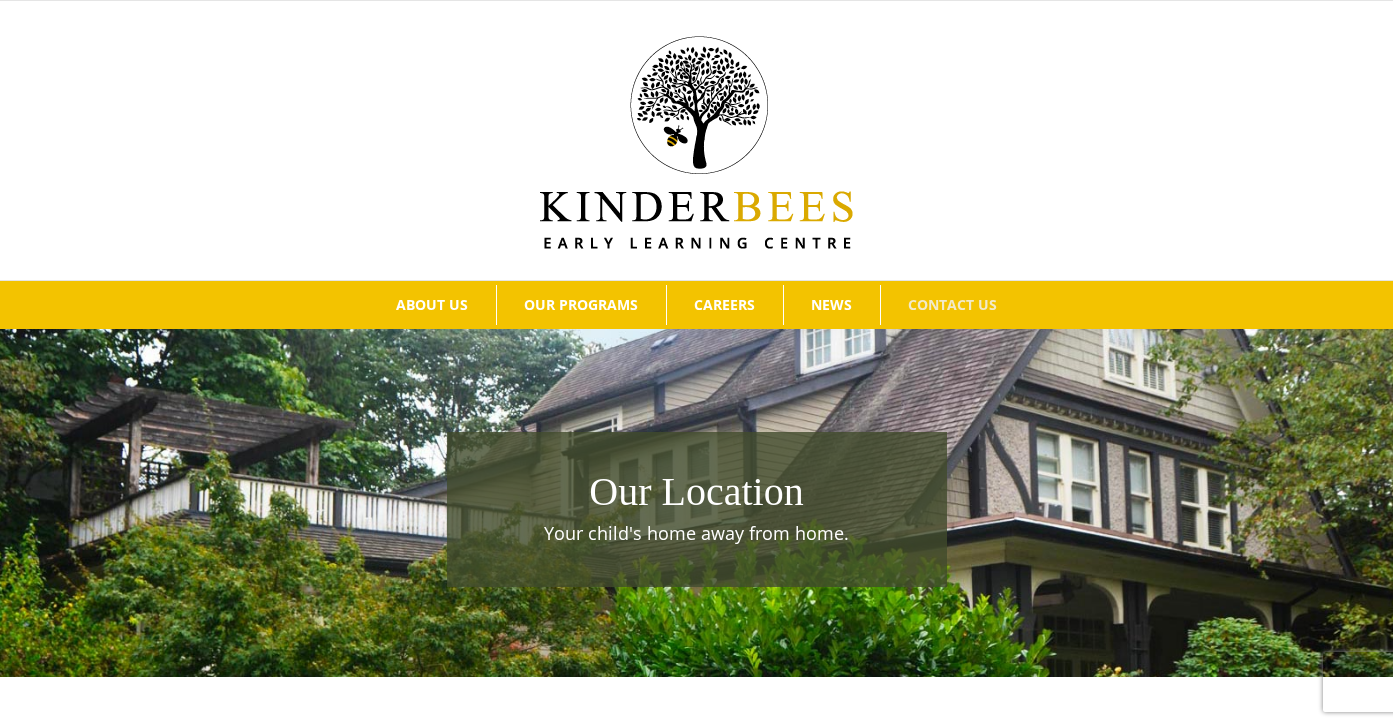 scroll, scrollTop: 0, scrollLeft: 0, axis: both 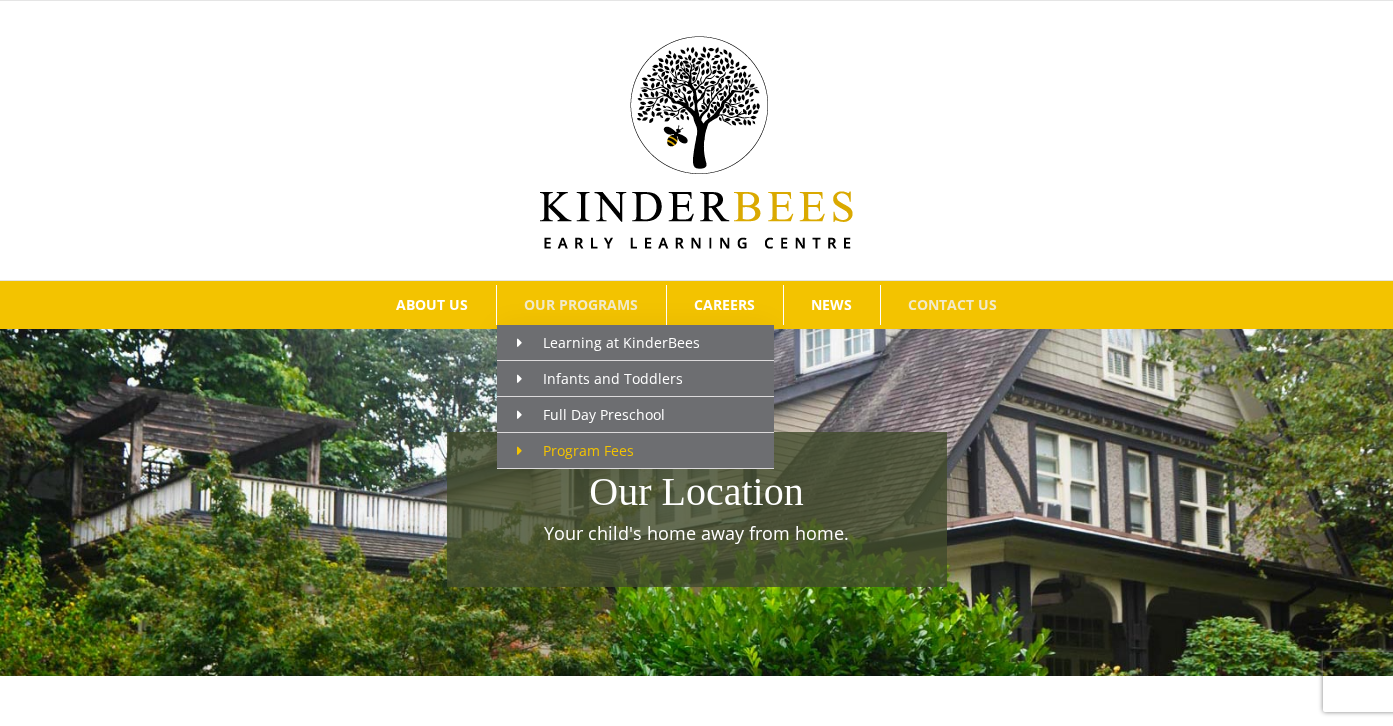 click on "Program Fees" at bounding box center [575, 450] 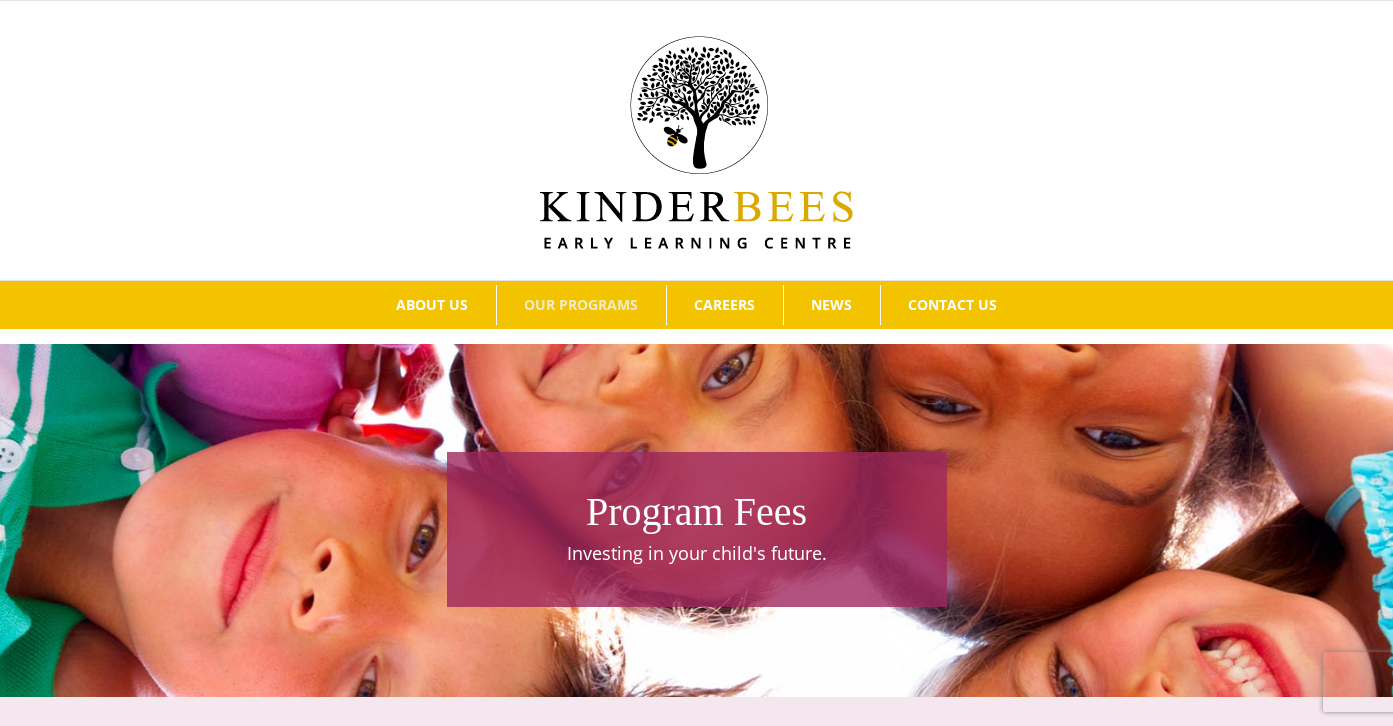 scroll, scrollTop: 0, scrollLeft: 0, axis: both 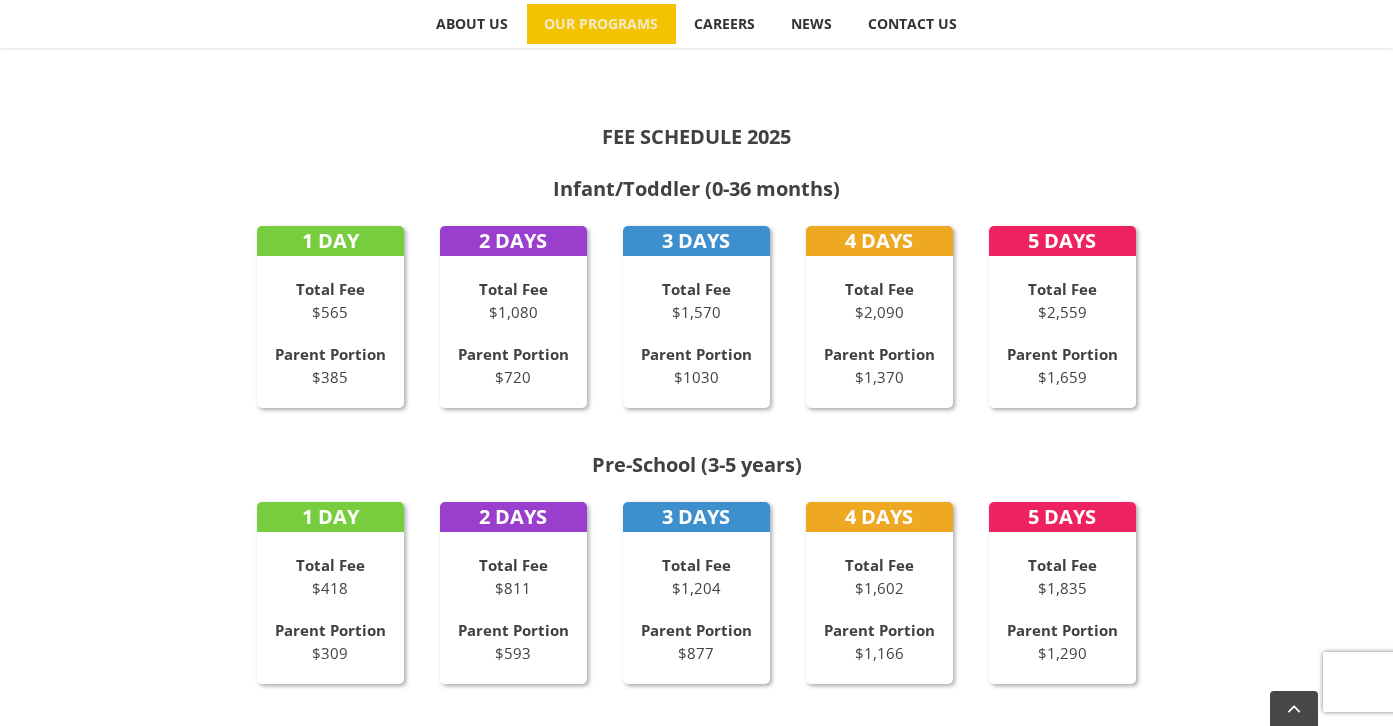 click on "FEE SCHEDULE 2025" at bounding box center [696, 136] 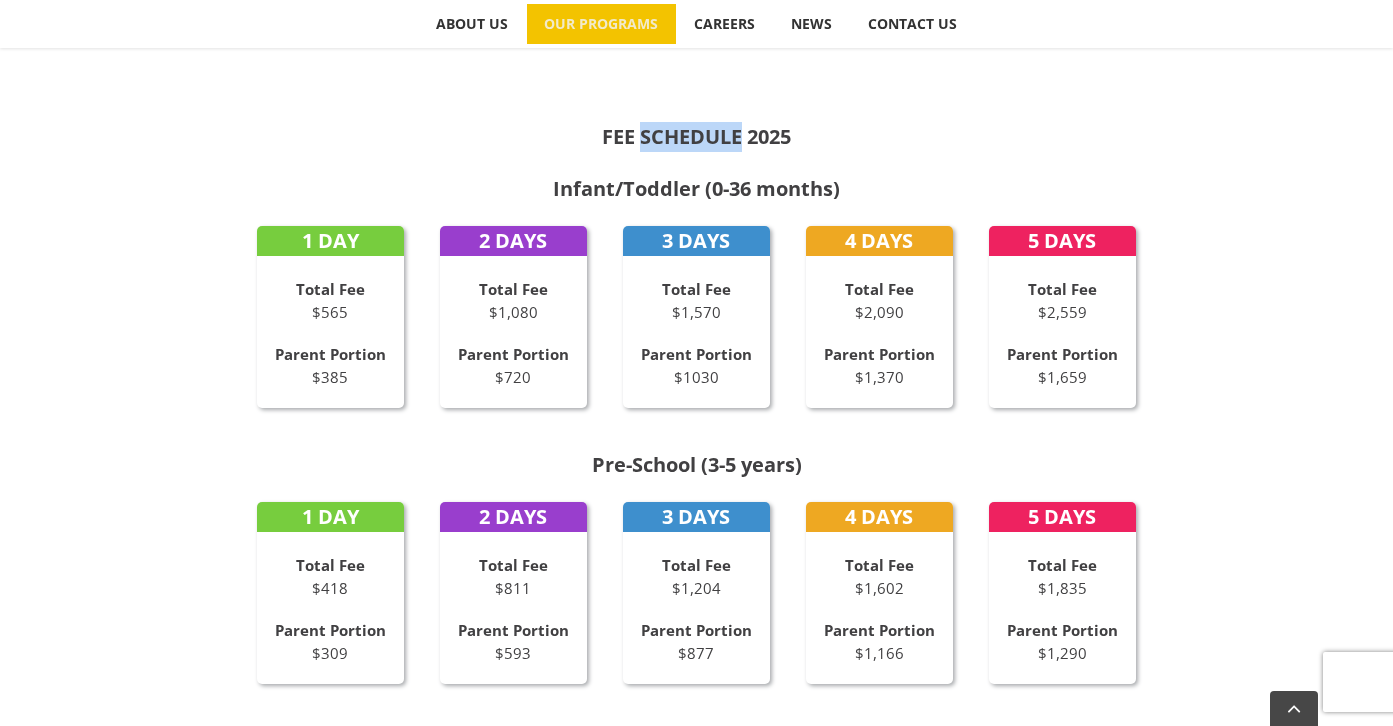 click on "FEE SCHEDULE 2025" at bounding box center [696, 136] 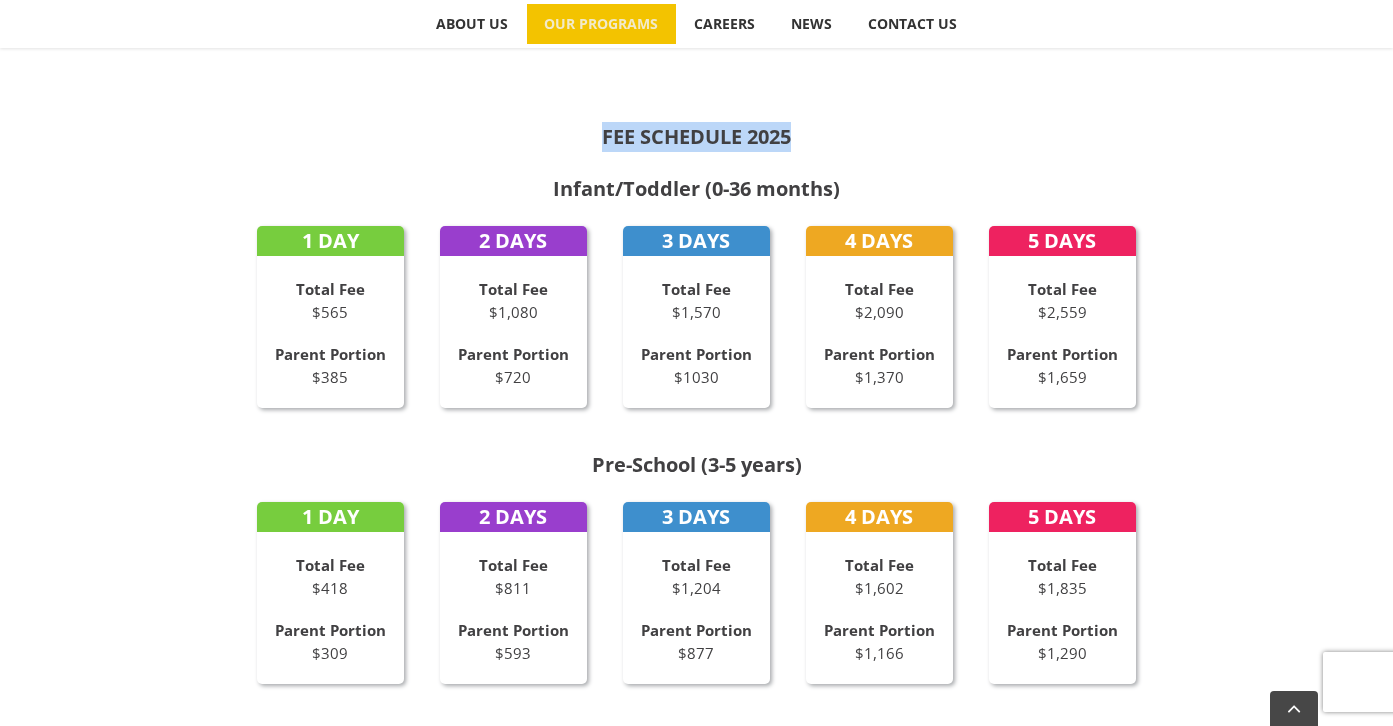 scroll, scrollTop: 0, scrollLeft: 0, axis: both 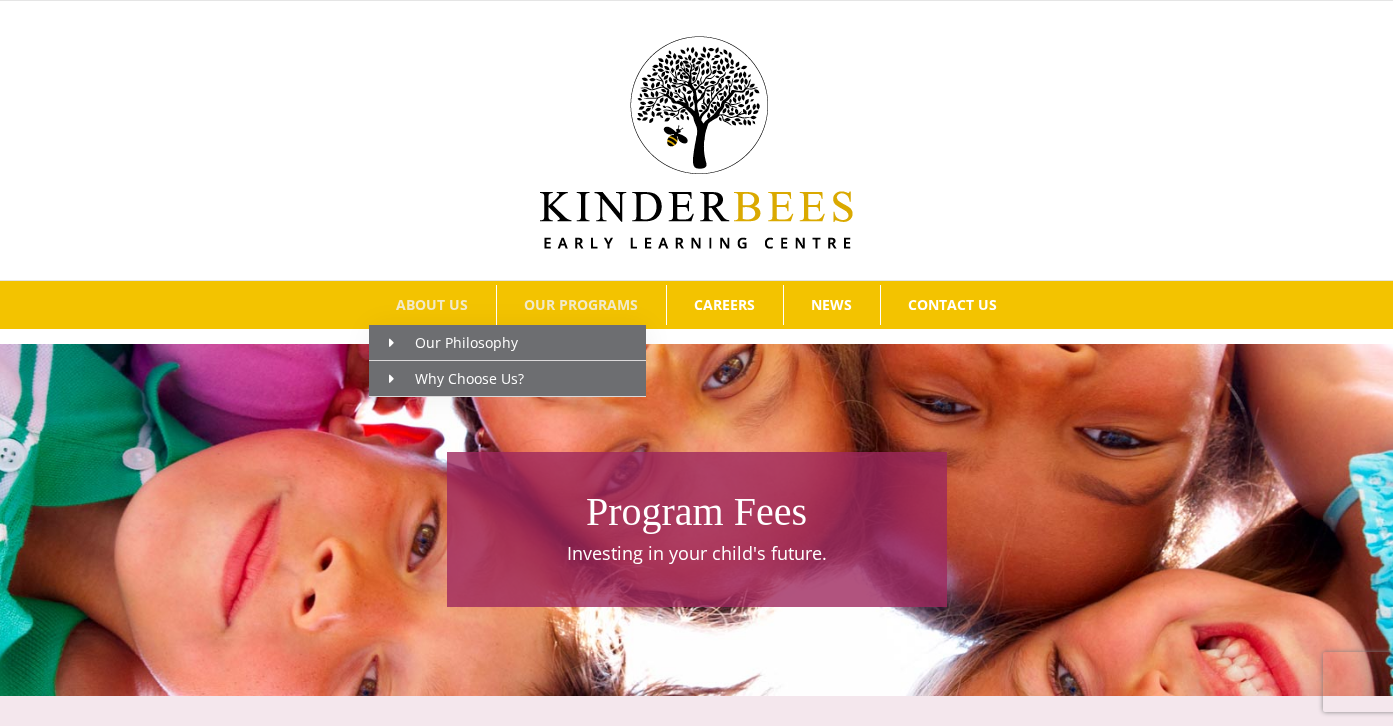 click on "ABOUT US" at bounding box center (432, 305) 